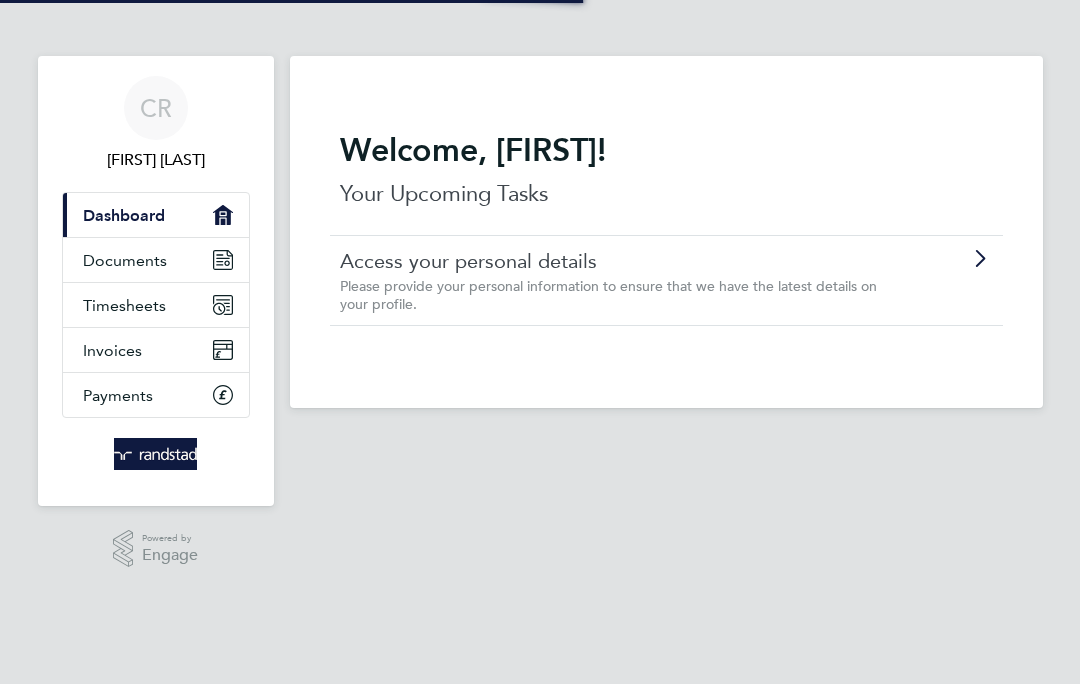 scroll, scrollTop: 0, scrollLeft: 0, axis: both 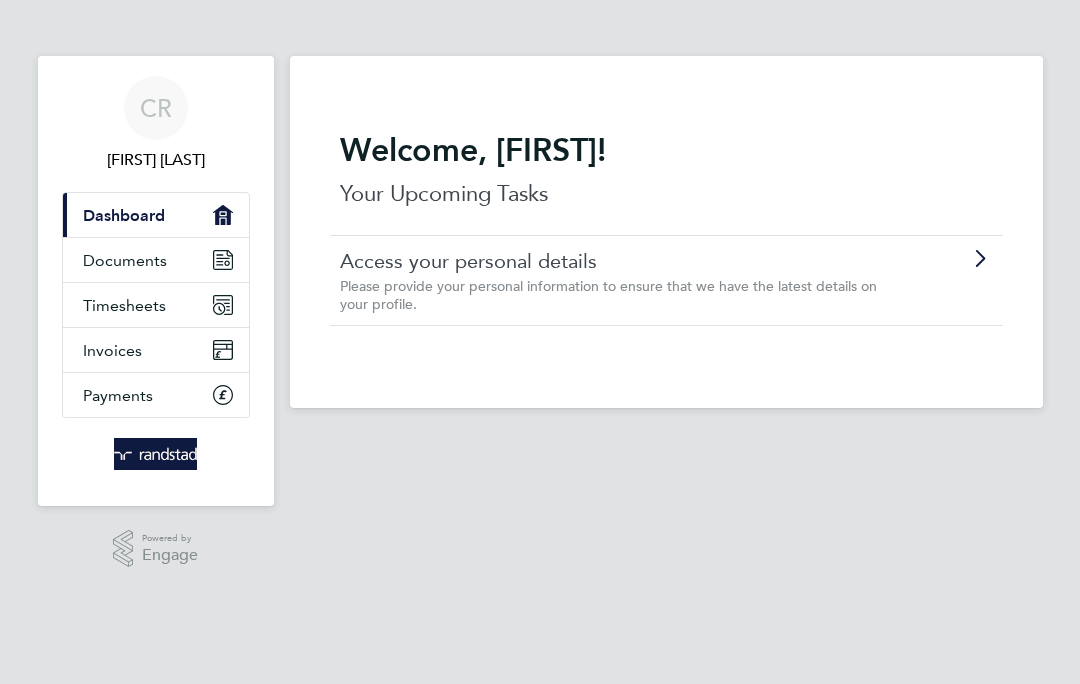 click on "Timesheets" at bounding box center [156, 305] 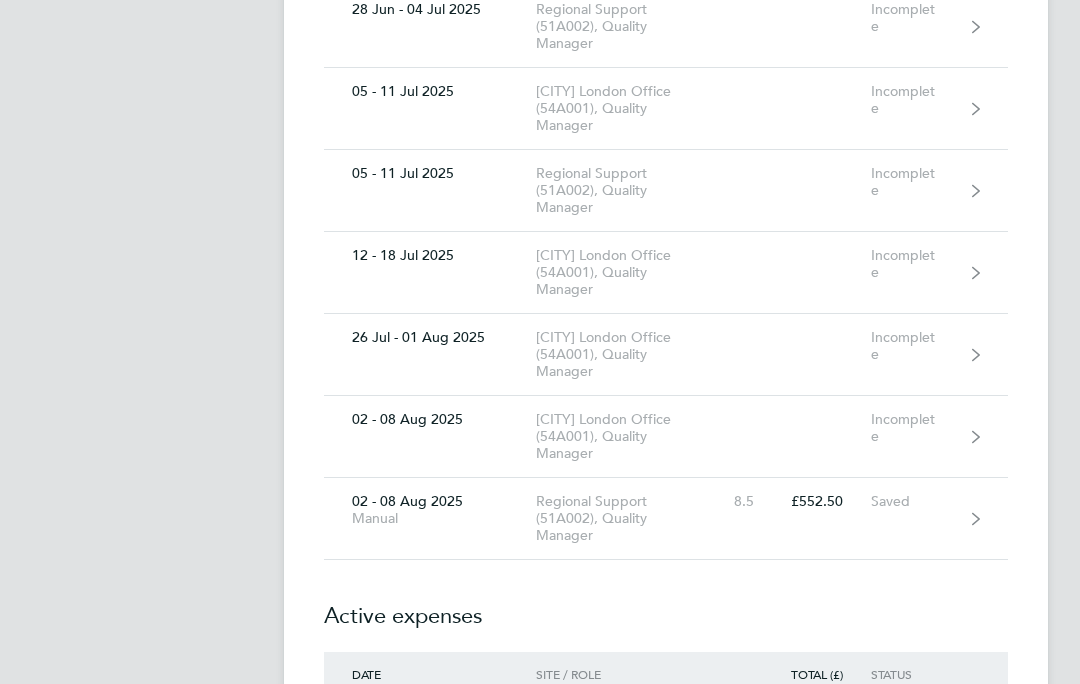 scroll, scrollTop: 9706, scrollLeft: 0, axis: vertical 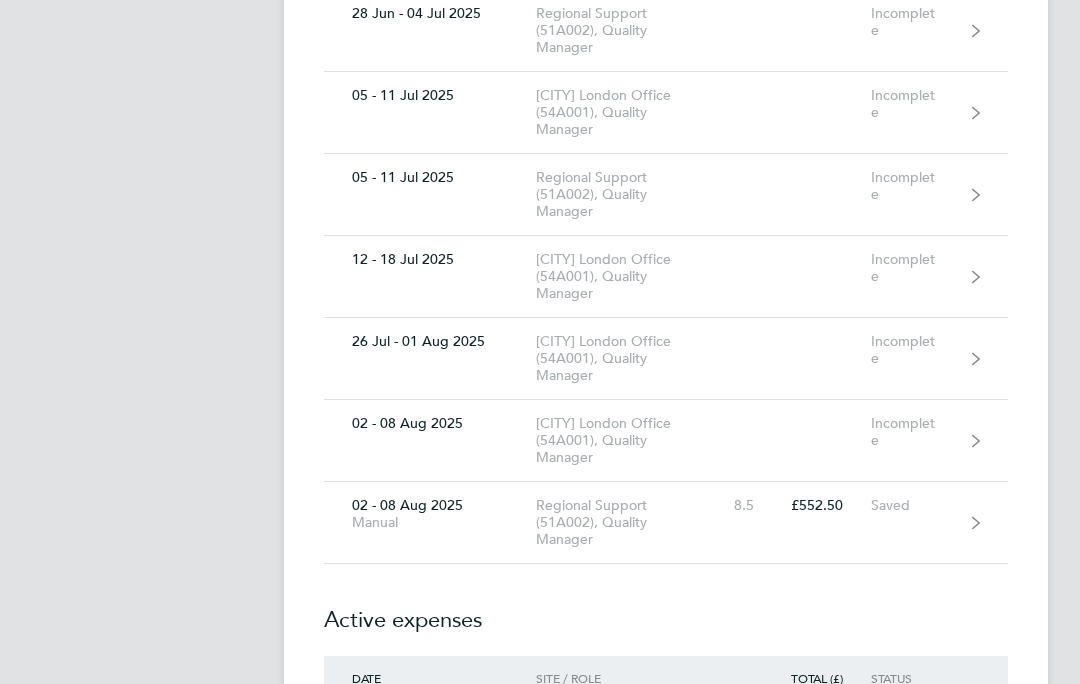 click on "£552.50 Saved" 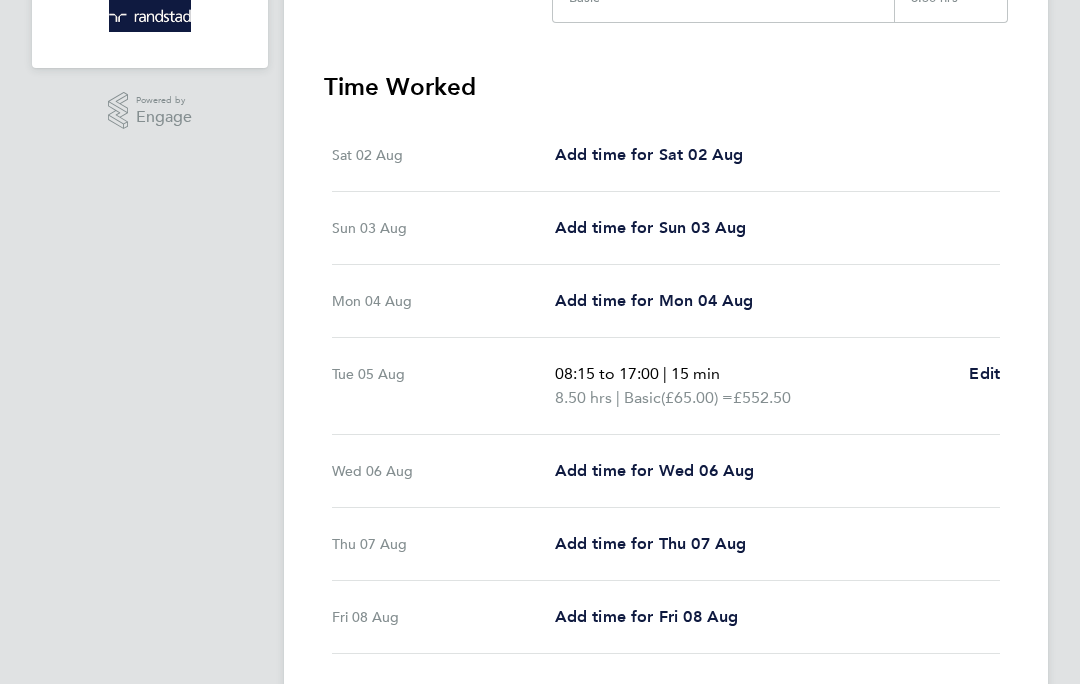 scroll, scrollTop: 438, scrollLeft: 0, axis: vertical 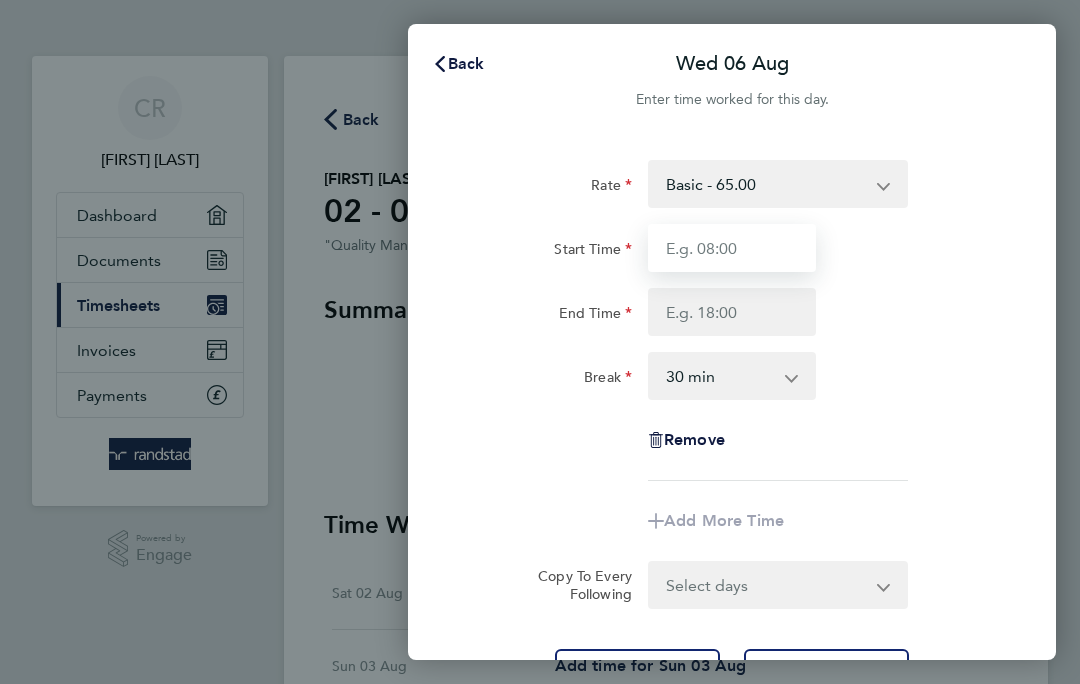 click on "Start Time" at bounding box center [732, 248] 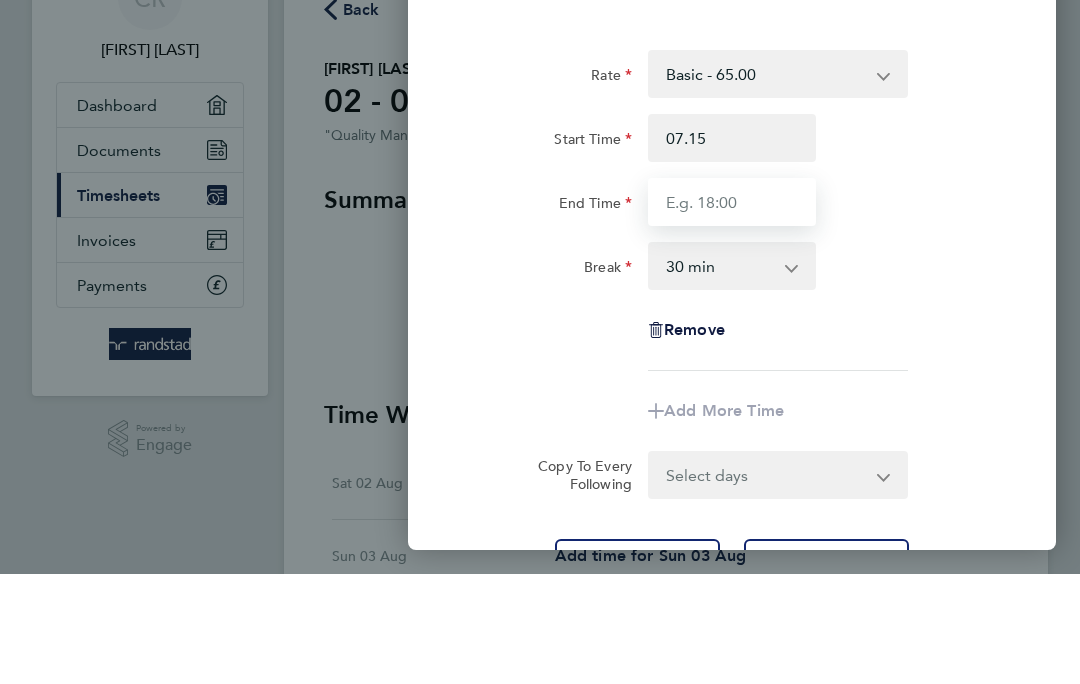 click on "End Time" at bounding box center [732, 312] 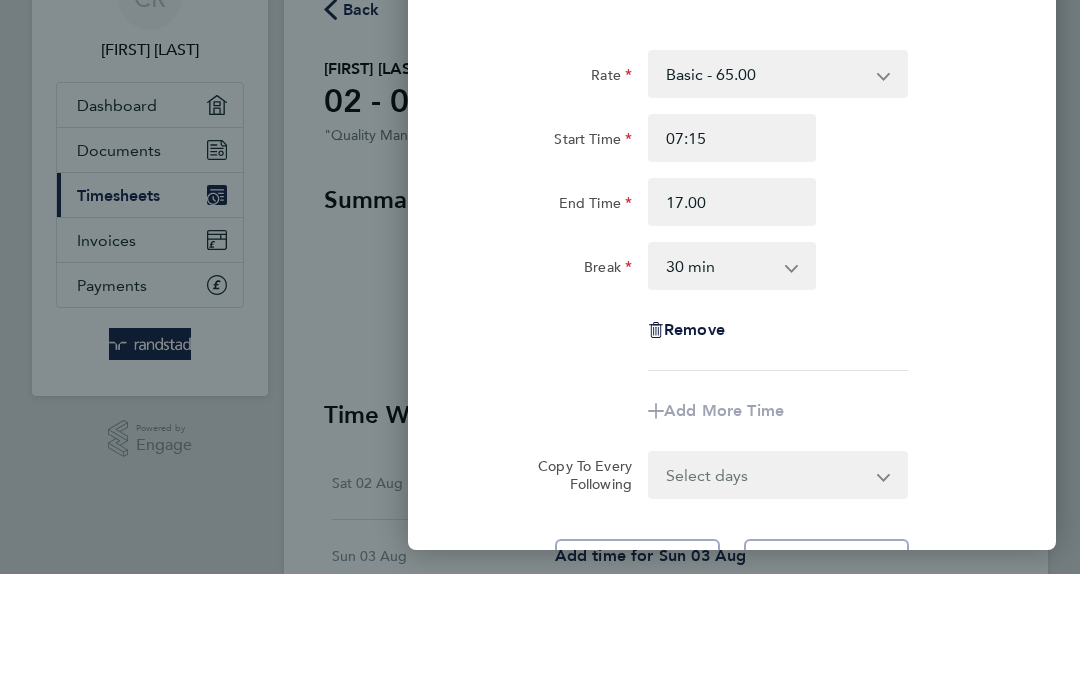 click on "0 min   15 min   30 min   45 min   60 min   75 min   90 min" at bounding box center (720, 376) 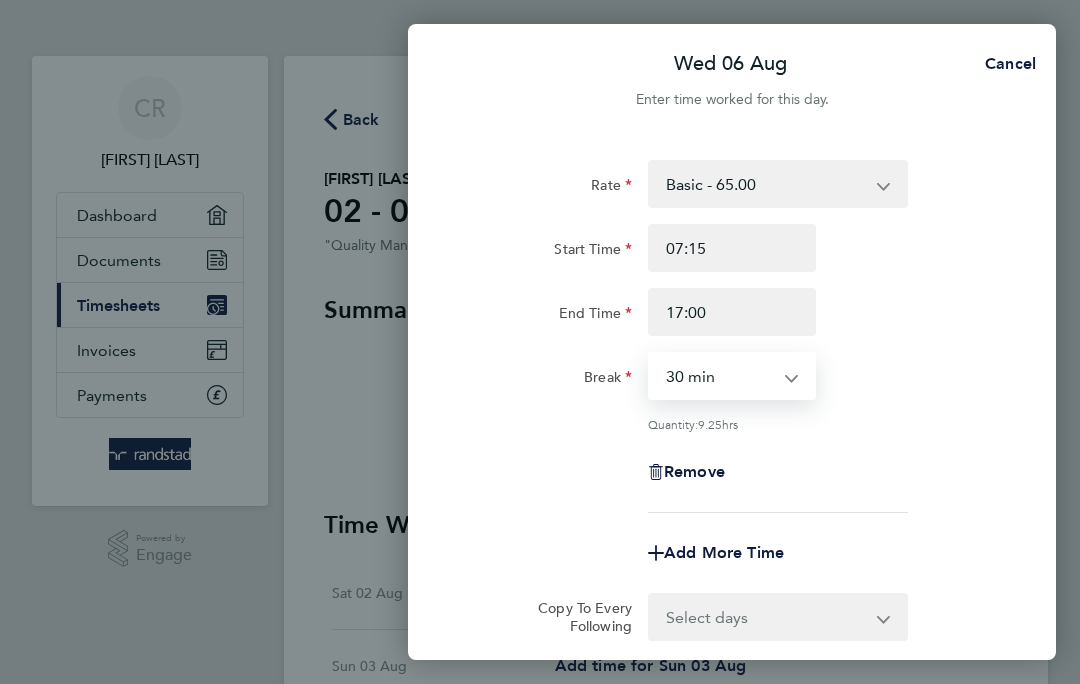 select on "15" 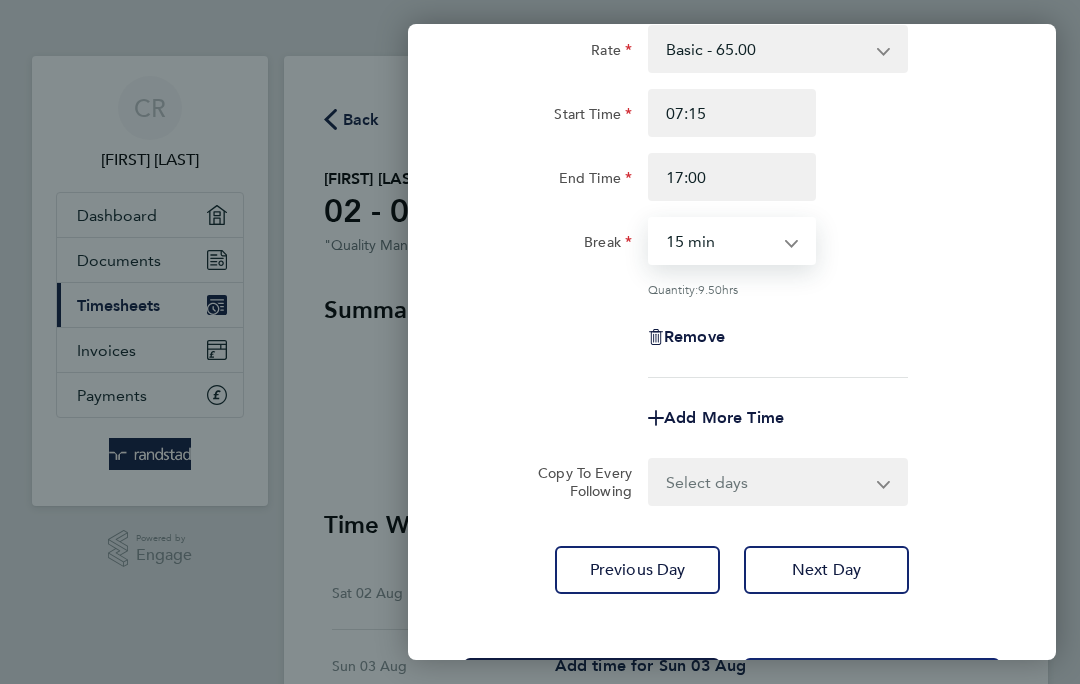 scroll, scrollTop: 134, scrollLeft: 0, axis: vertical 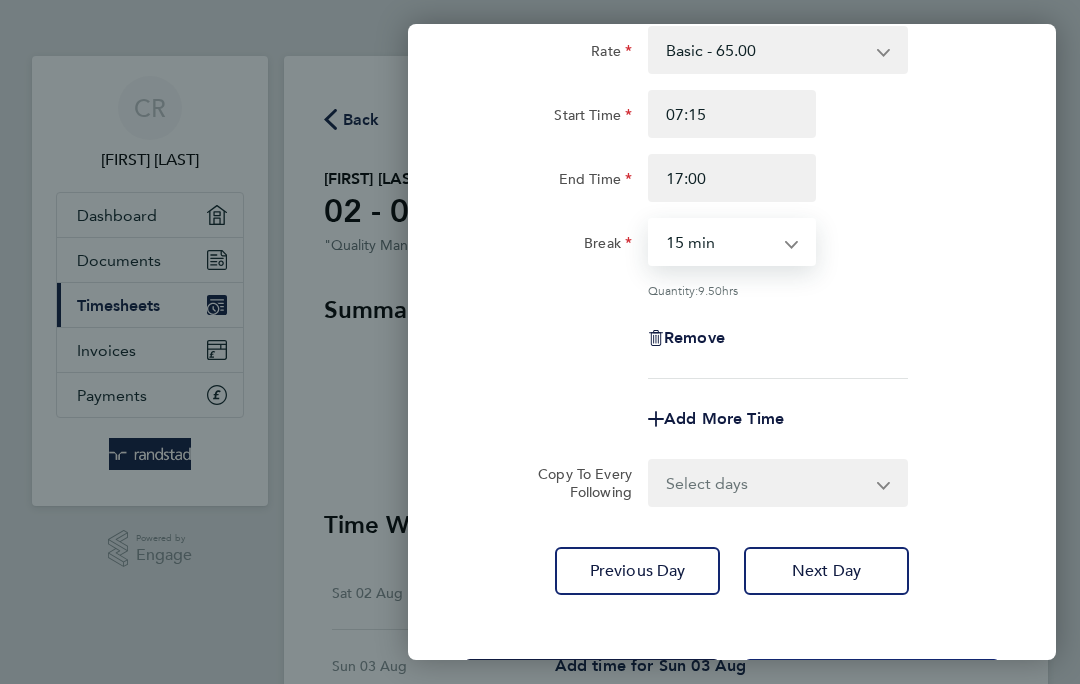 click on "Save Timesheet" 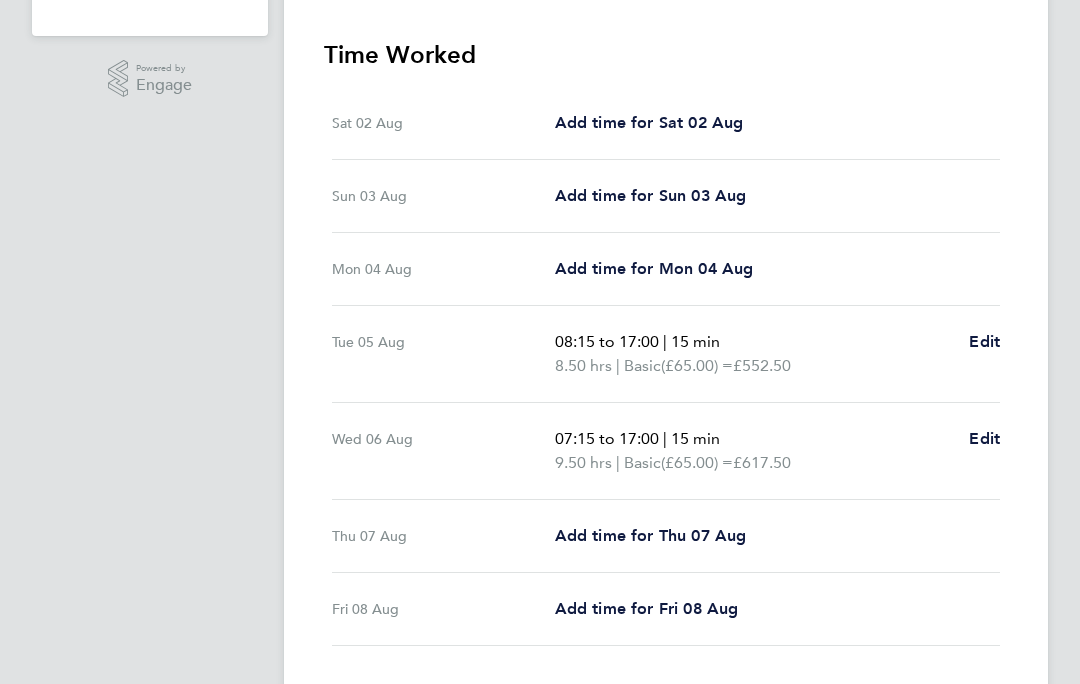 scroll, scrollTop: 523, scrollLeft: 0, axis: vertical 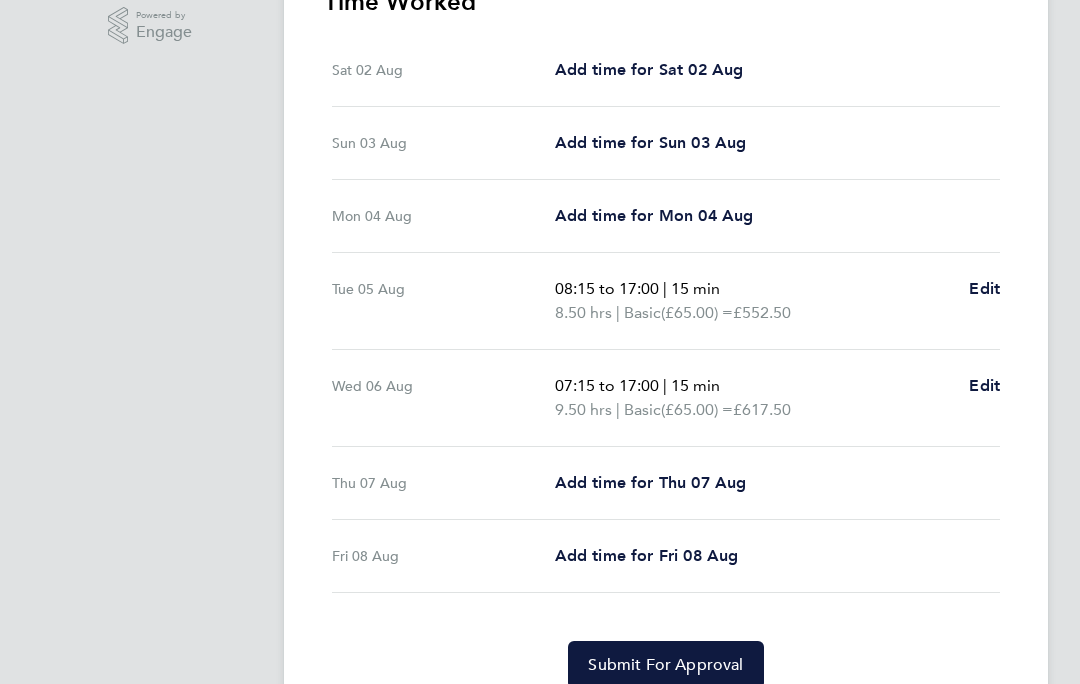 click on "Submit For Approval" 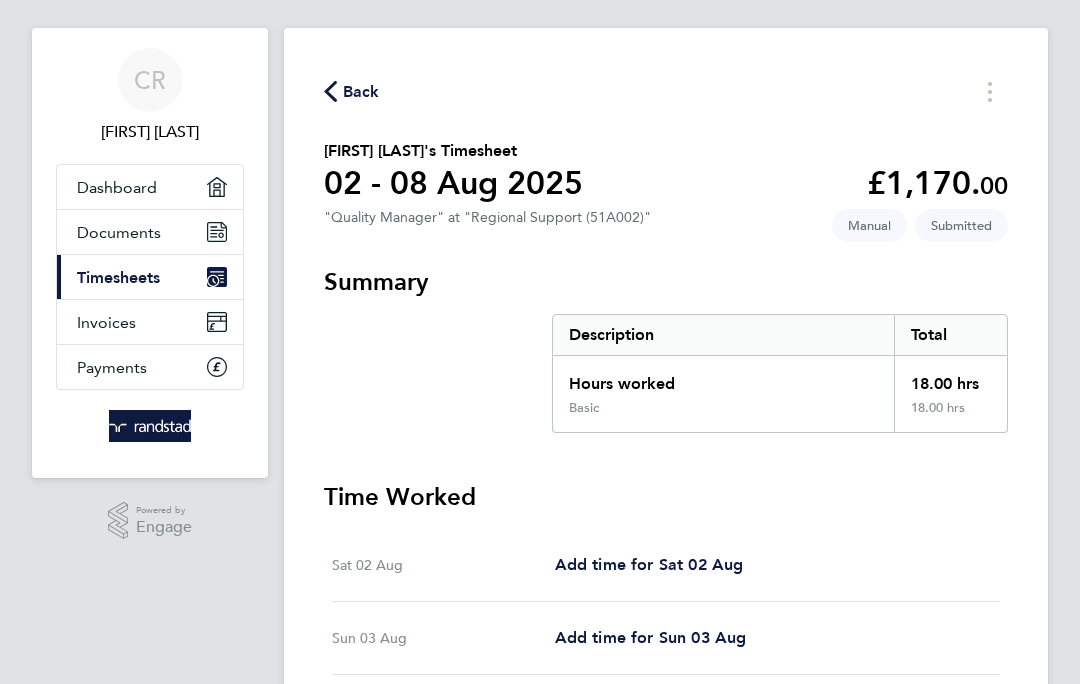 scroll, scrollTop: 0, scrollLeft: 0, axis: both 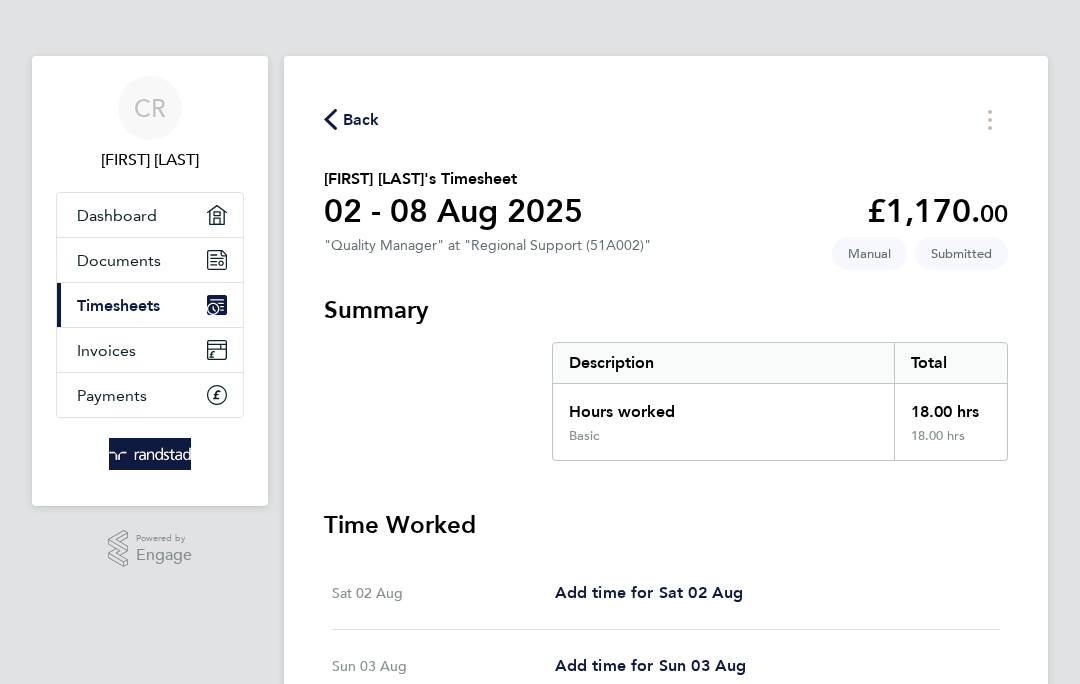 click on "Back" 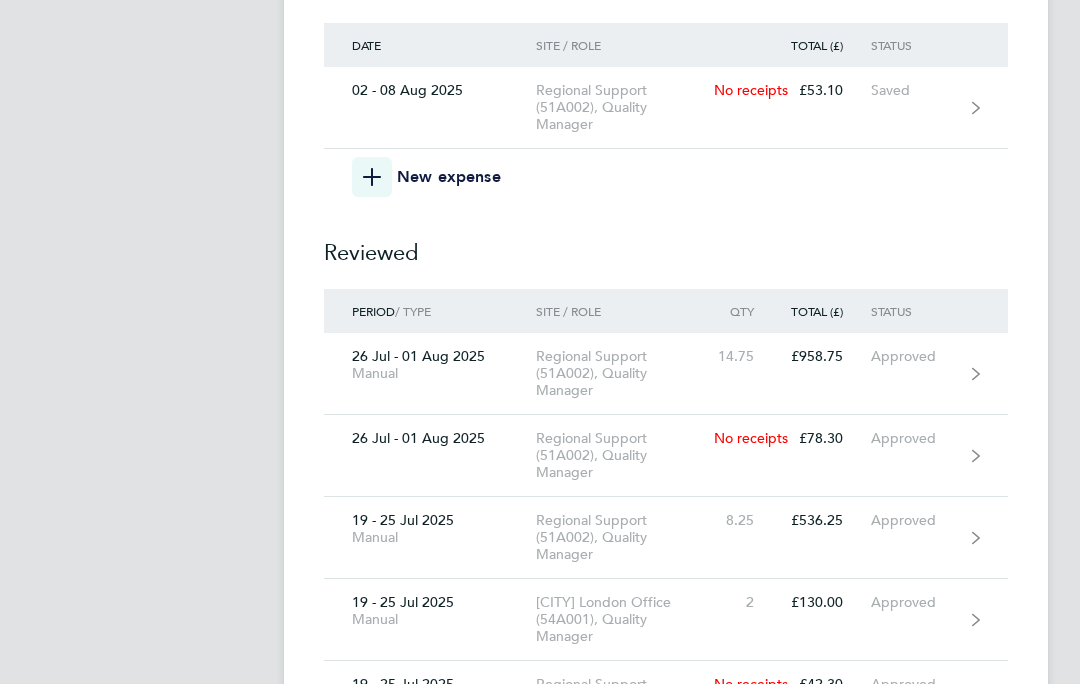 scroll, scrollTop: 10205, scrollLeft: 0, axis: vertical 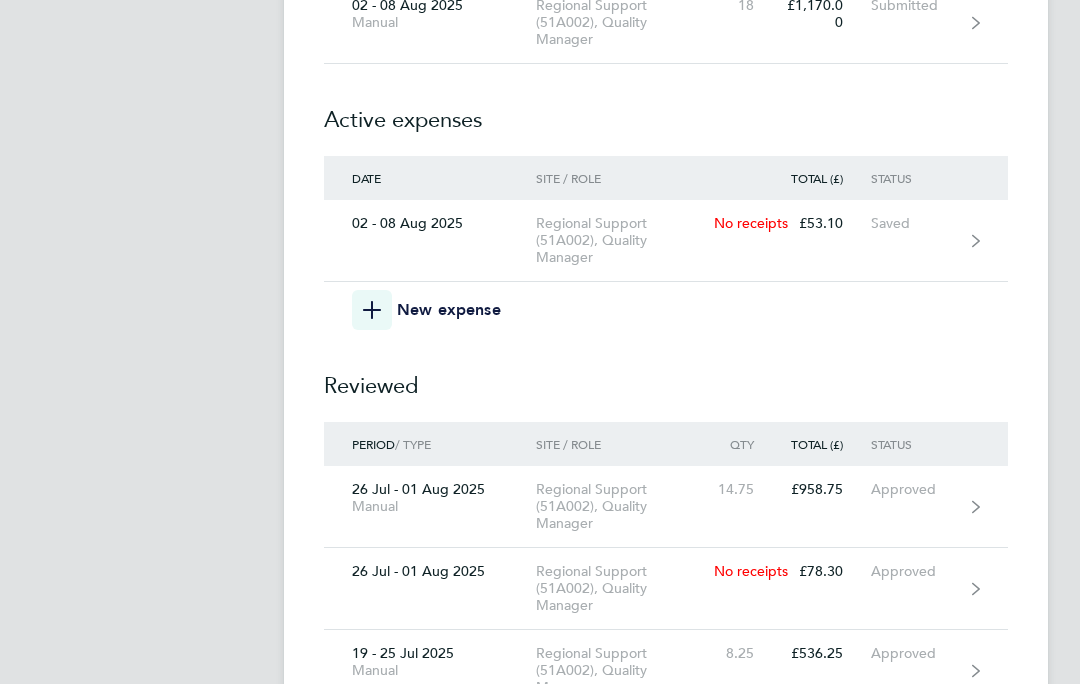 click 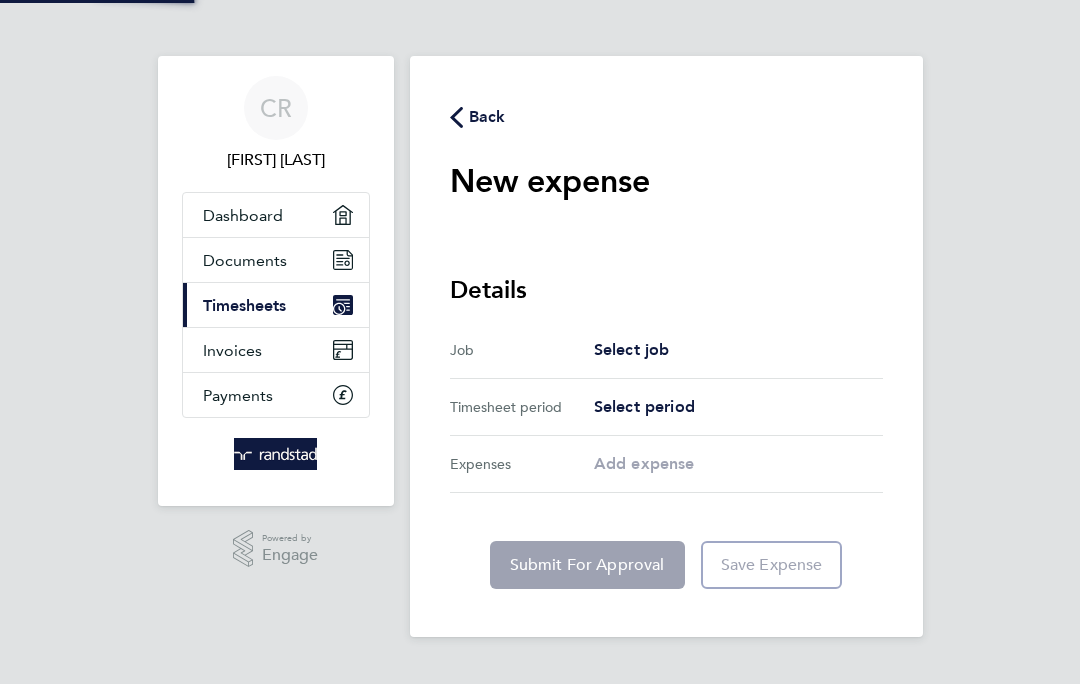 scroll, scrollTop: 0, scrollLeft: 0, axis: both 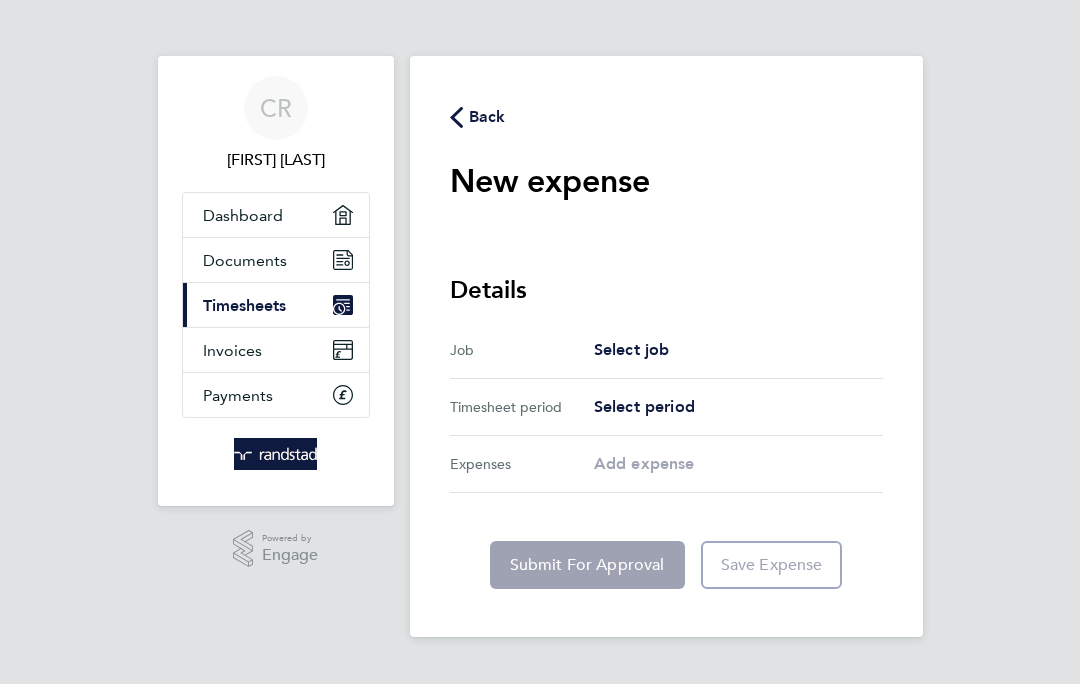 click on "Select job" at bounding box center [632, 349] 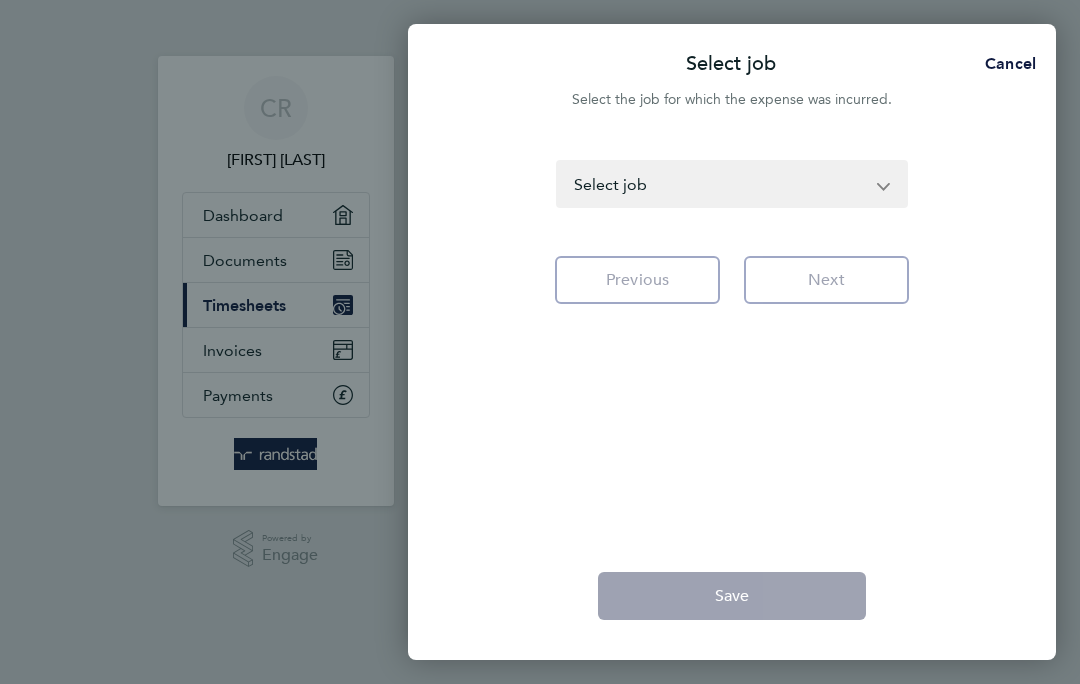 click on "[CITY] London Office (54A001) - Quality Manager [CITY] & [CITY] Overhead (93A001) - Quallity Manager Regional Support (51A002) - Quality Manager Select job" 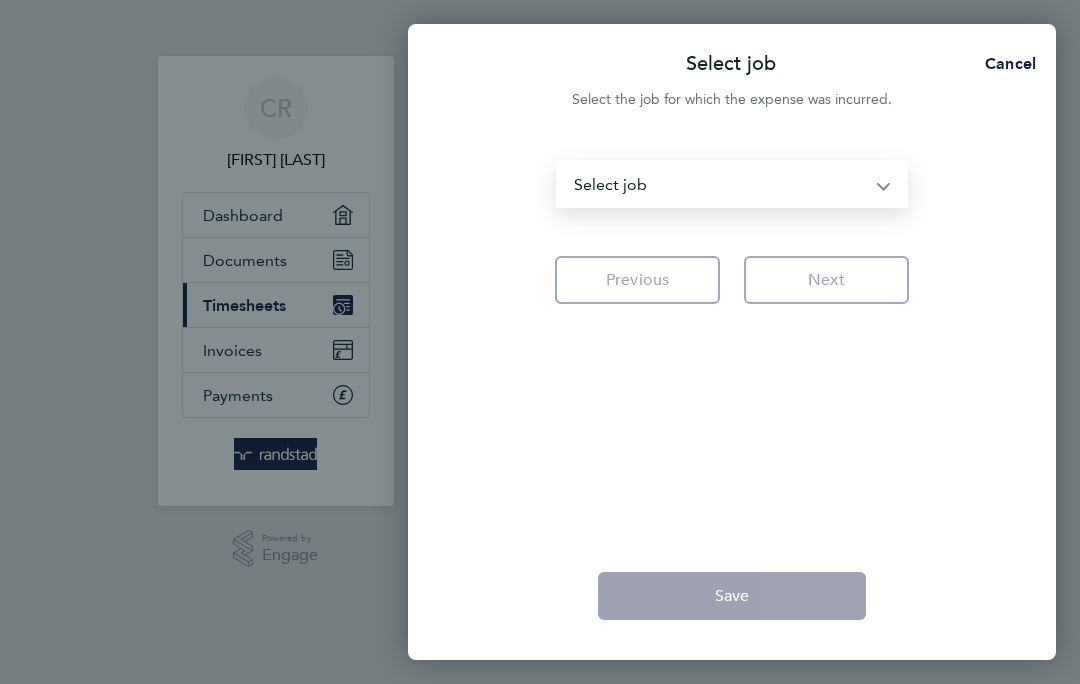 select on "121233" 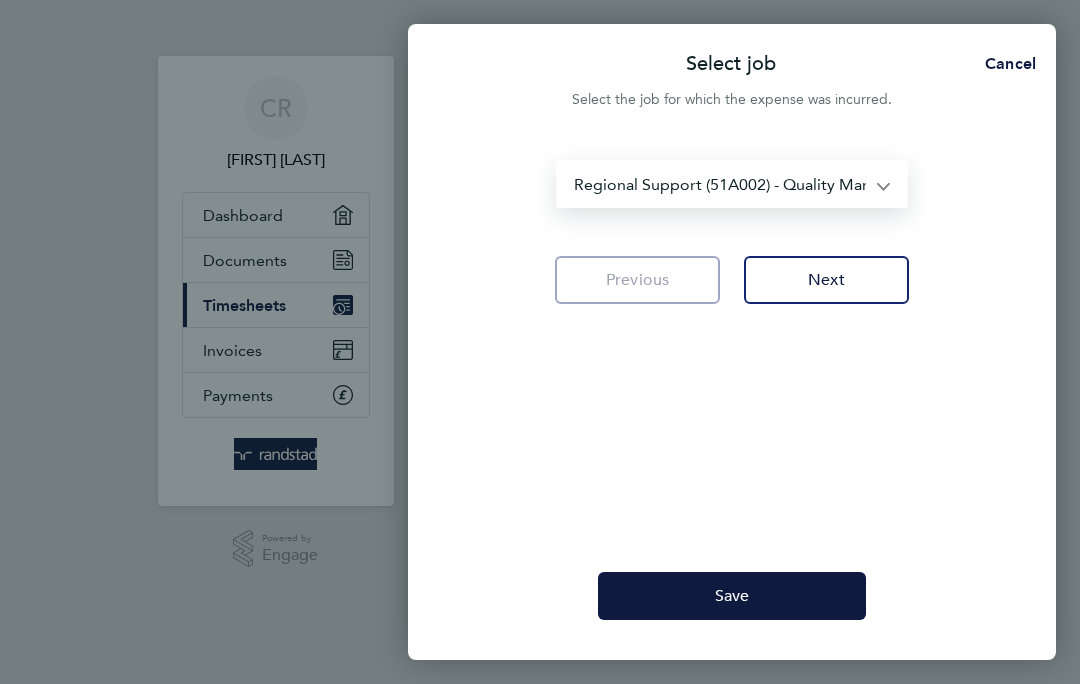 click on "Next" 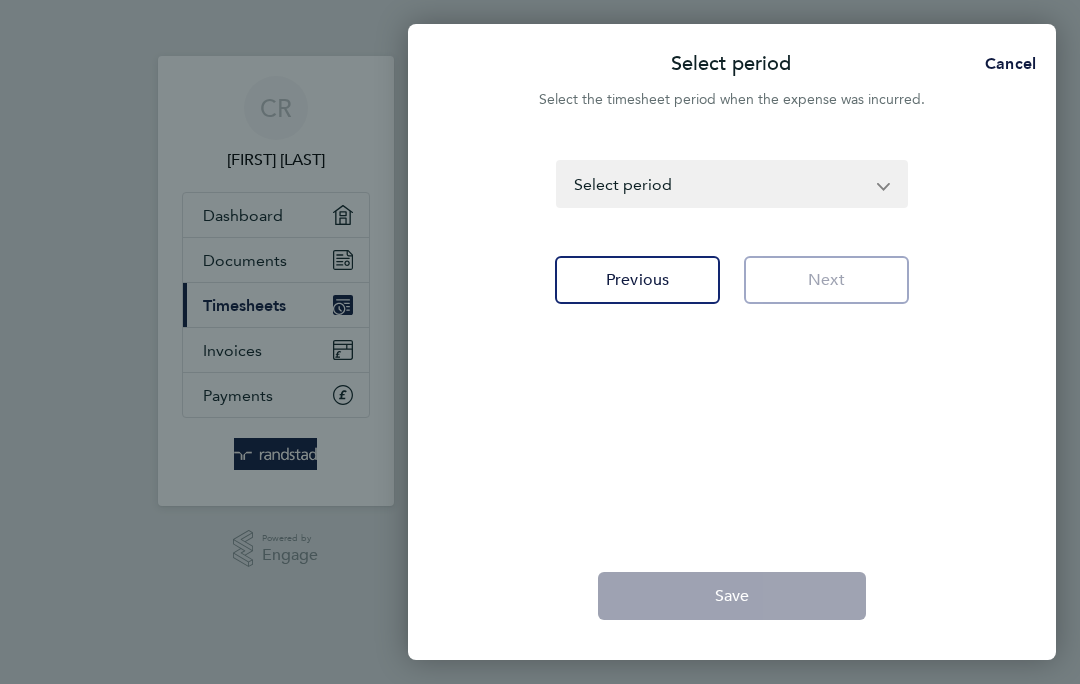 click on "04 - 10 Jun 2022   11 - 17 Jun 2022   18 - 24 Jun 2022   25 Jun - 01 Jul 2022   02 - 08 Jul 2022   09 - 15 Jul 2022   16 - 22 Jul 2022   23 - 29 Jul 2022   30 Jul - 05 Aug 2022   06 - 12 Aug 2022   13 - 19 Aug 2022   20 - 26 Aug 2022   27 Aug - 02 Sep 2022   03 - 09 Sep 2022   10 - 16 Sep 2022   17 - 23 Sep 2022   24 - 30 Sep 2022   01 - 07 Oct 2022   08 - 14 Oct 2022   15 - 21 Oct 2022   22 - 28 Oct 2022   29 Oct - 04 Nov 2022   05 - 11 Nov 2022   12 - 18 Nov 2022   19 - 25 Nov 2022   26 Nov - 02 Dec 2022   03 - 09 Dec 2022   10 - 16 Dec 2022   17 - 23 Dec 2022   24 - 30 Dec 2022   31 Dec 2022 - 06 Jan 2023   07 - 13 Jan 2023   14 - 20 Jan 2023   21 - 27 Jan 2023   28 Jan - 03 Feb 2023   04 - 10 Feb 2023   11 - 17 Feb 2023   18 - 24 Feb 2023   25 Feb - 03 Mar 2023   04 - 10 Mar 2023   11 - 17 Mar 2023   18 - 24 Mar 2023   25 - 31 Mar 2023   01 - 07 Apr 2023   08 - 14 Apr 2023   15 - 21 Apr 2023   22 - 28 Apr 2023   29 Apr - 05 May 2023   06 - 12 May 2023   13 - 19 May 2023   20 - 26 May 2023" 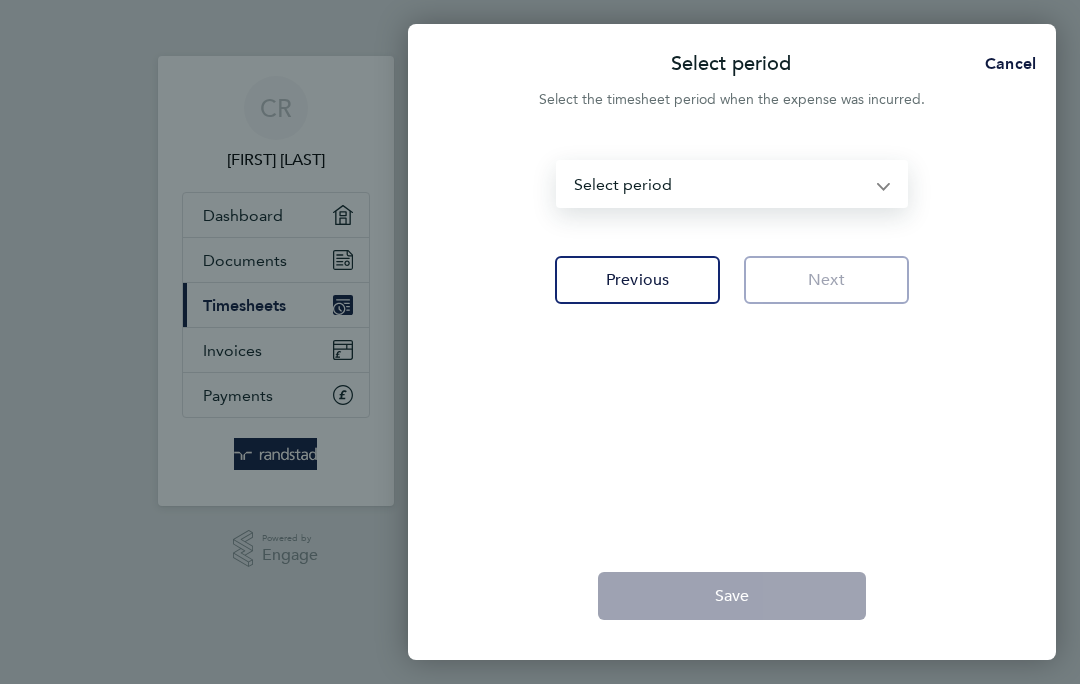 select on "165: Object" 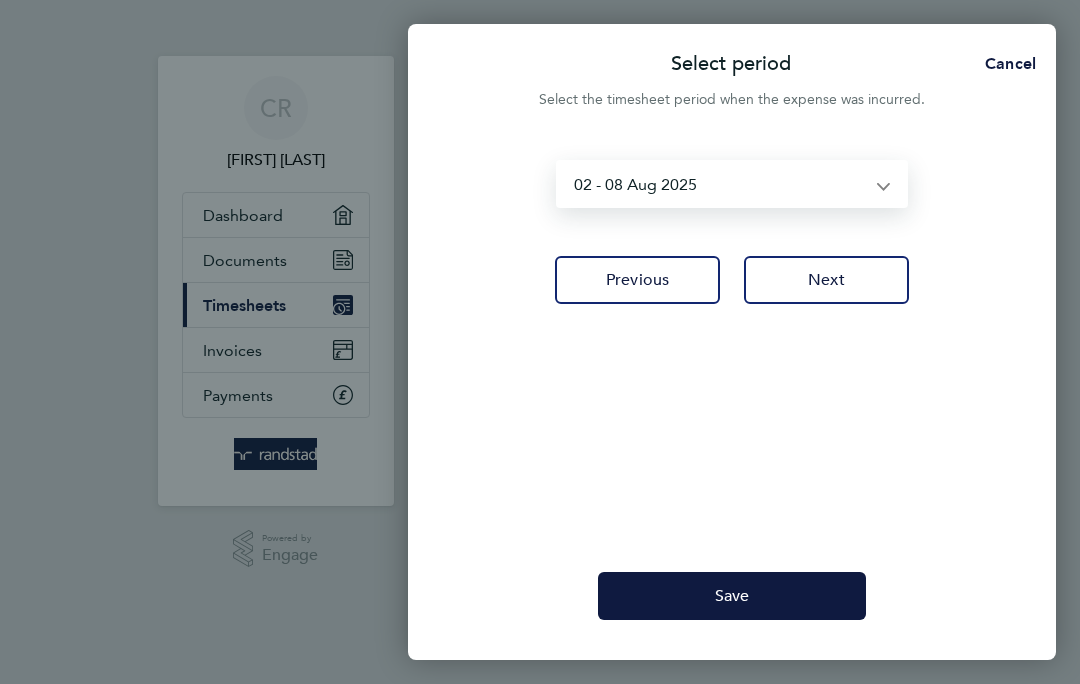 click on "Next" 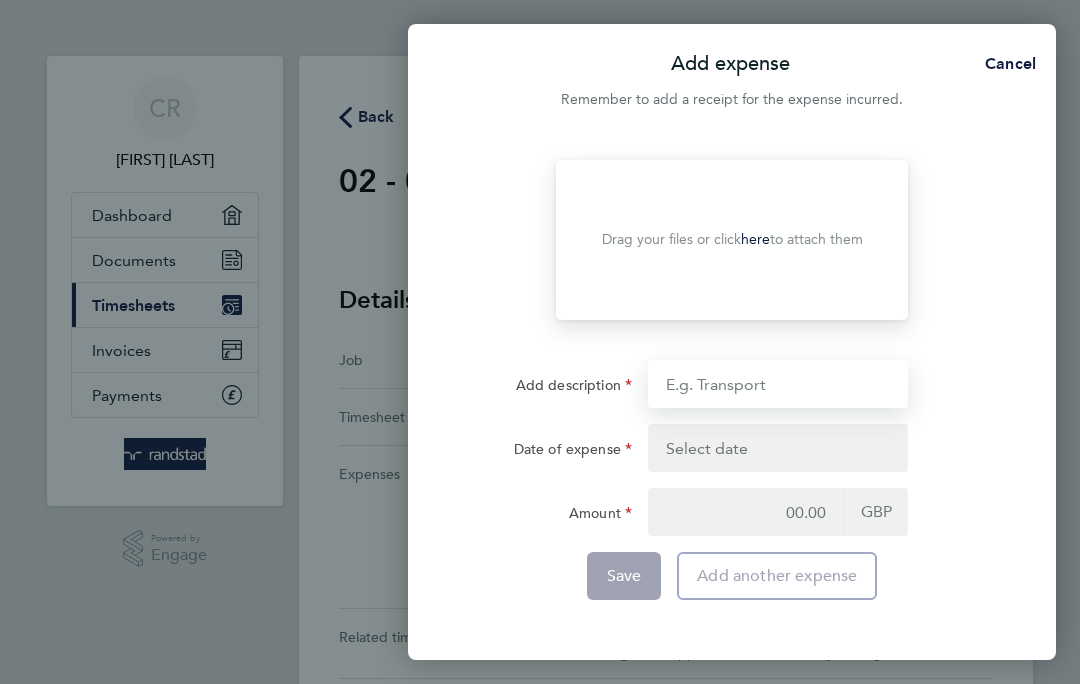 click on "Add description" at bounding box center [778, 384] 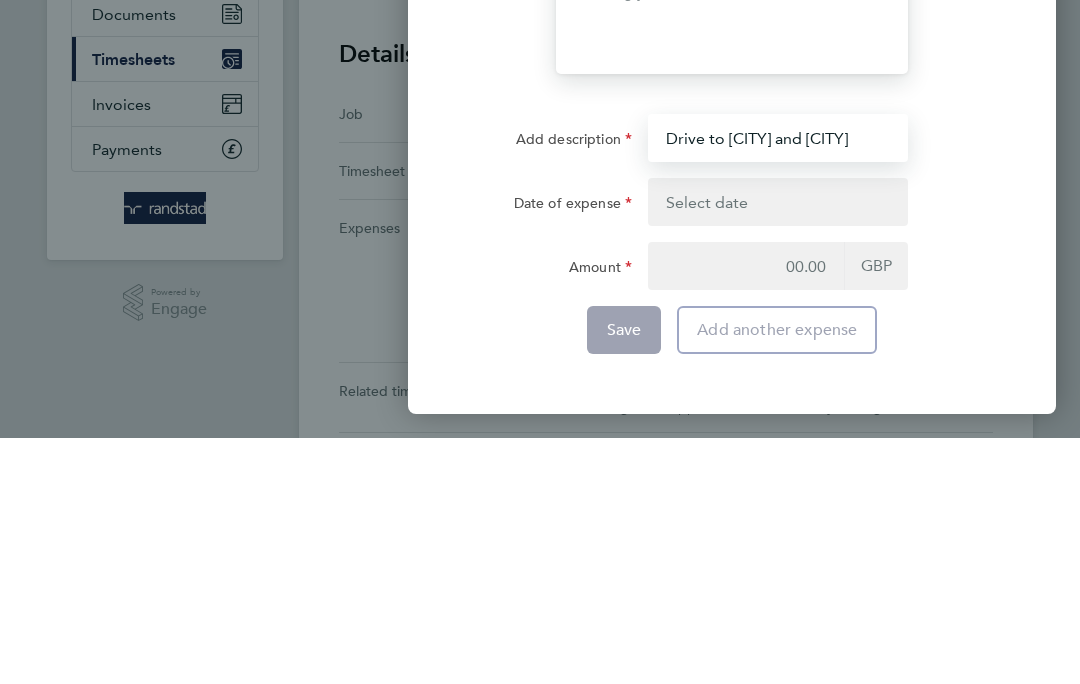 type on "Drive to [CITY] and [CITY]" 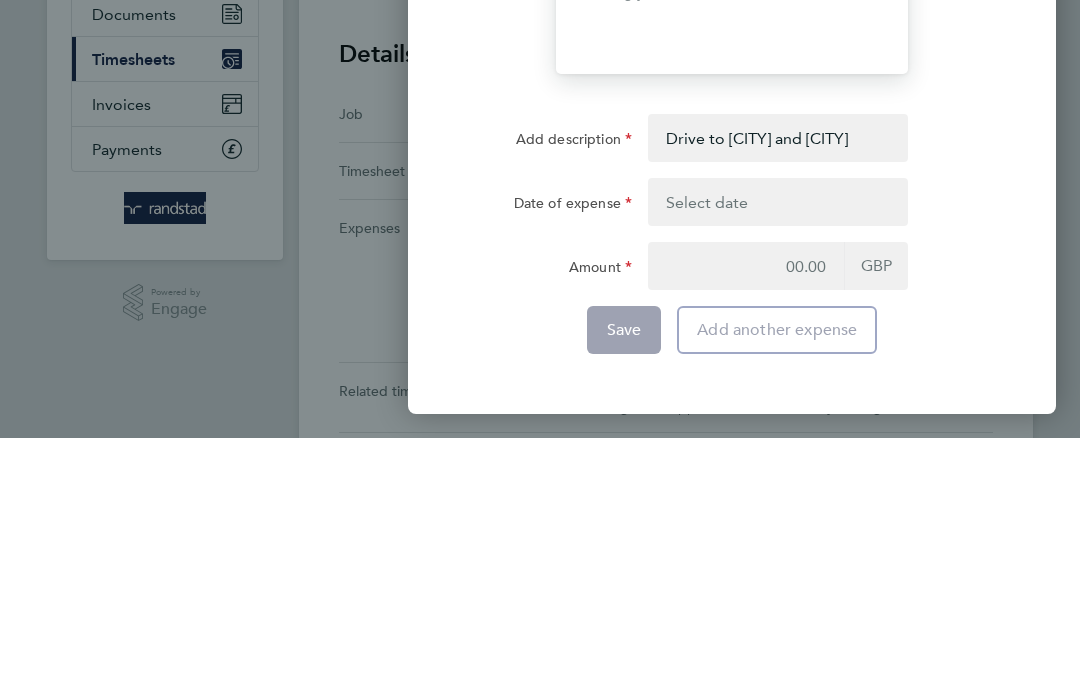 click 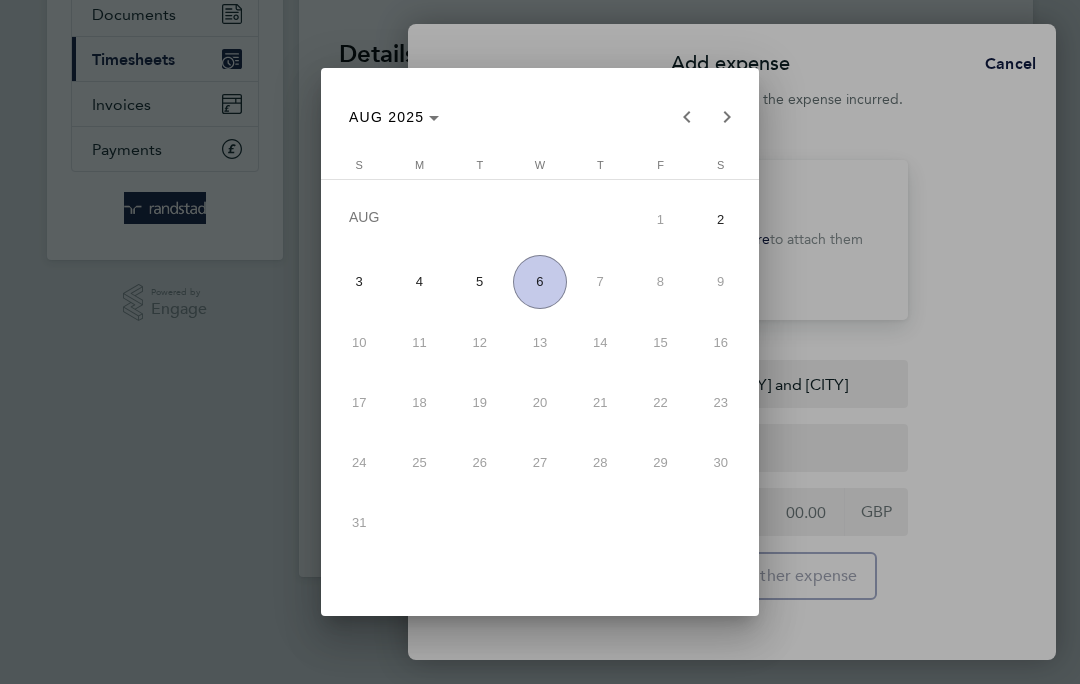 click on "6" at bounding box center (540, 282) 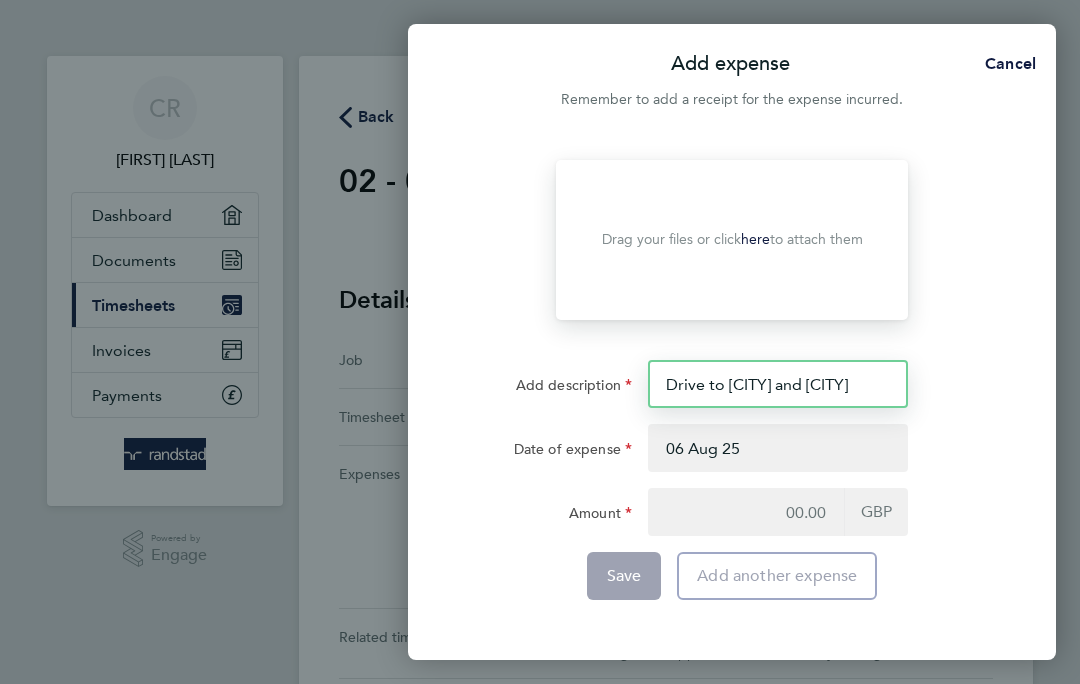 click on "Drive to [CITY] and [CITY]" at bounding box center (778, 384) 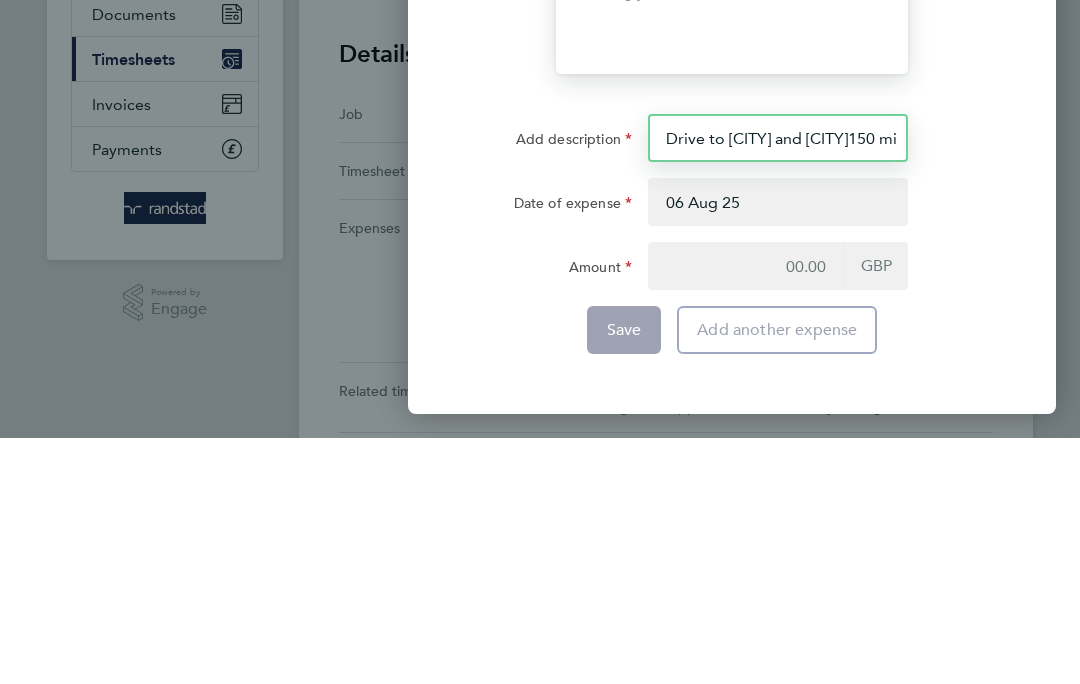 type on "Drive to [CITY] and [CITY]150 miles" 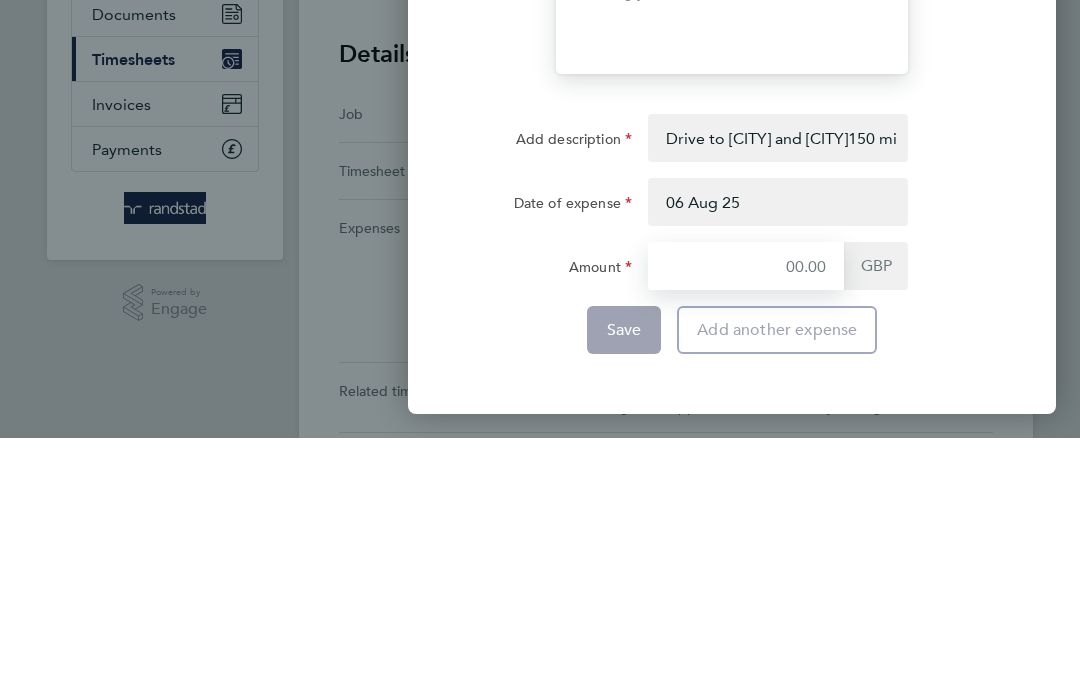click on "Amount" at bounding box center [746, 512] 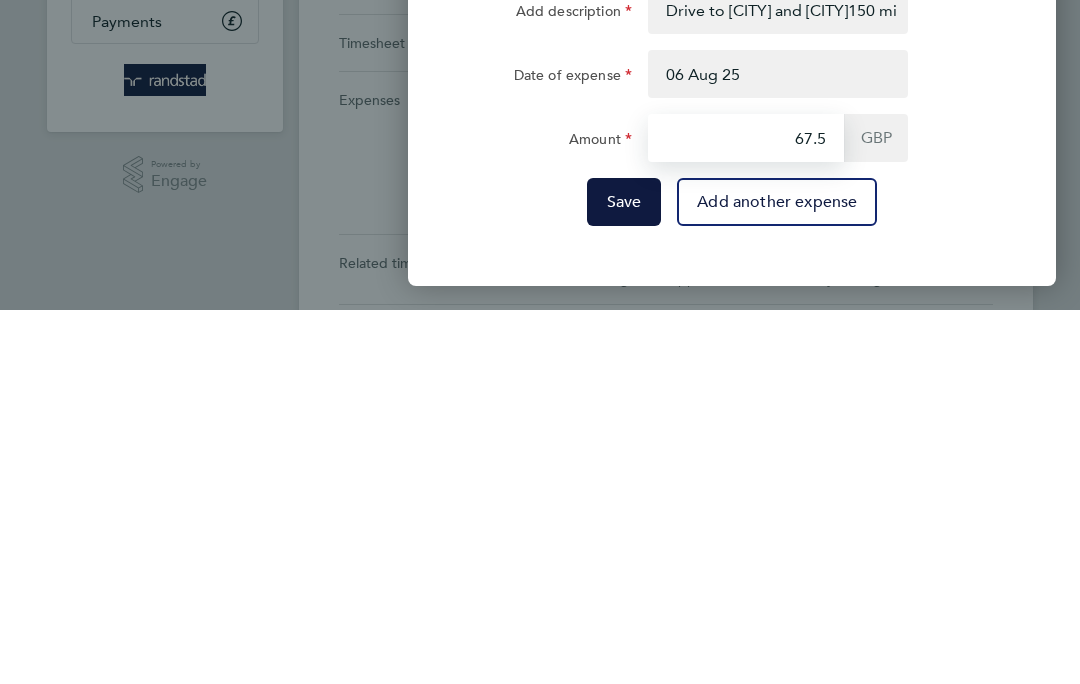 type on "67.50" 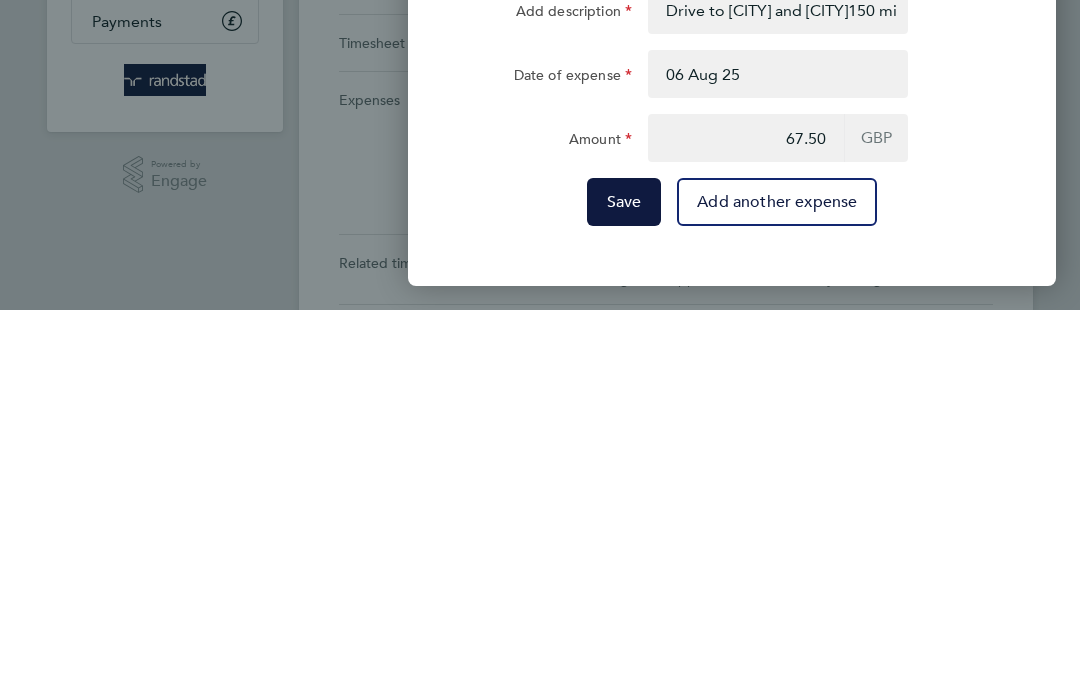 click on "Save" 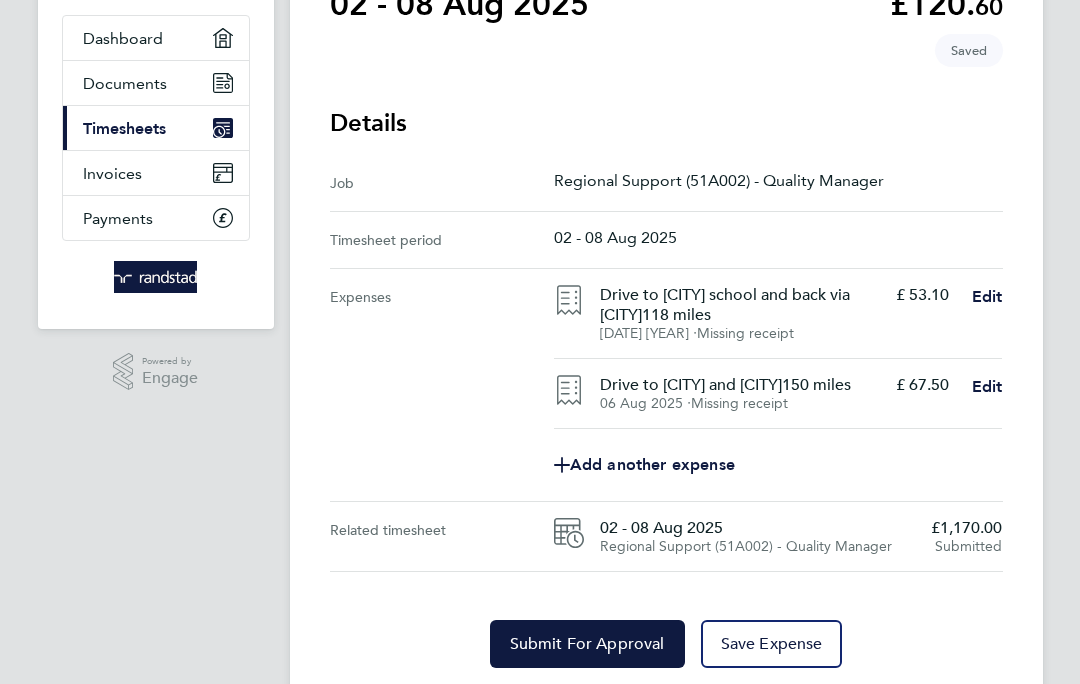scroll, scrollTop: 181, scrollLeft: 0, axis: vertical 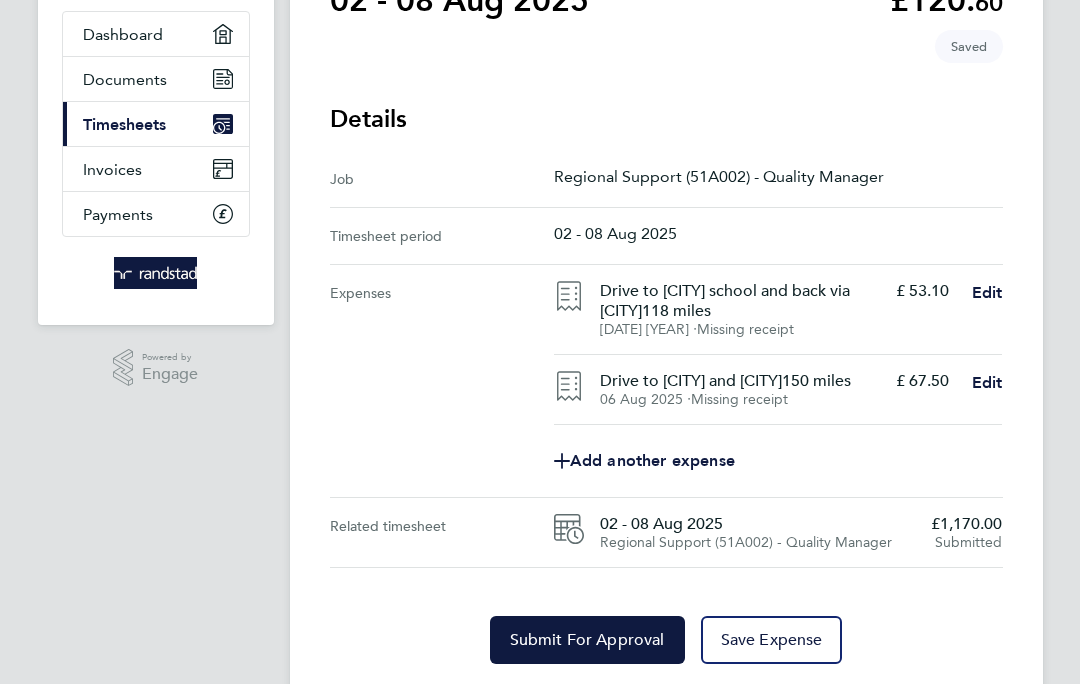click on "Submit For Approval" 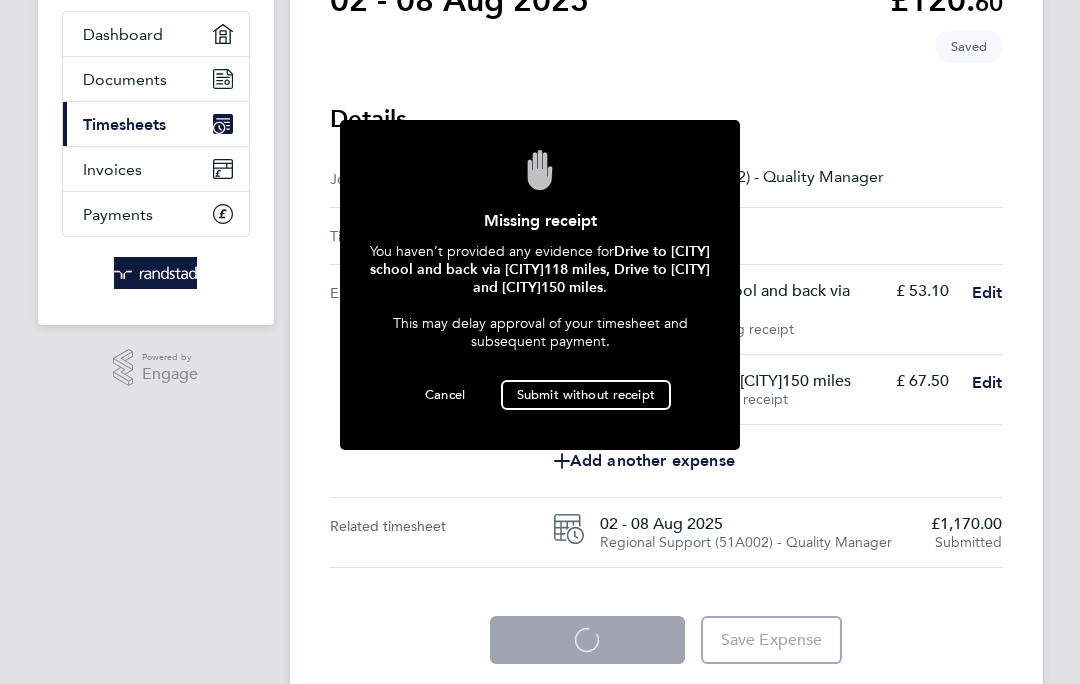 click on "Submit without receipt" 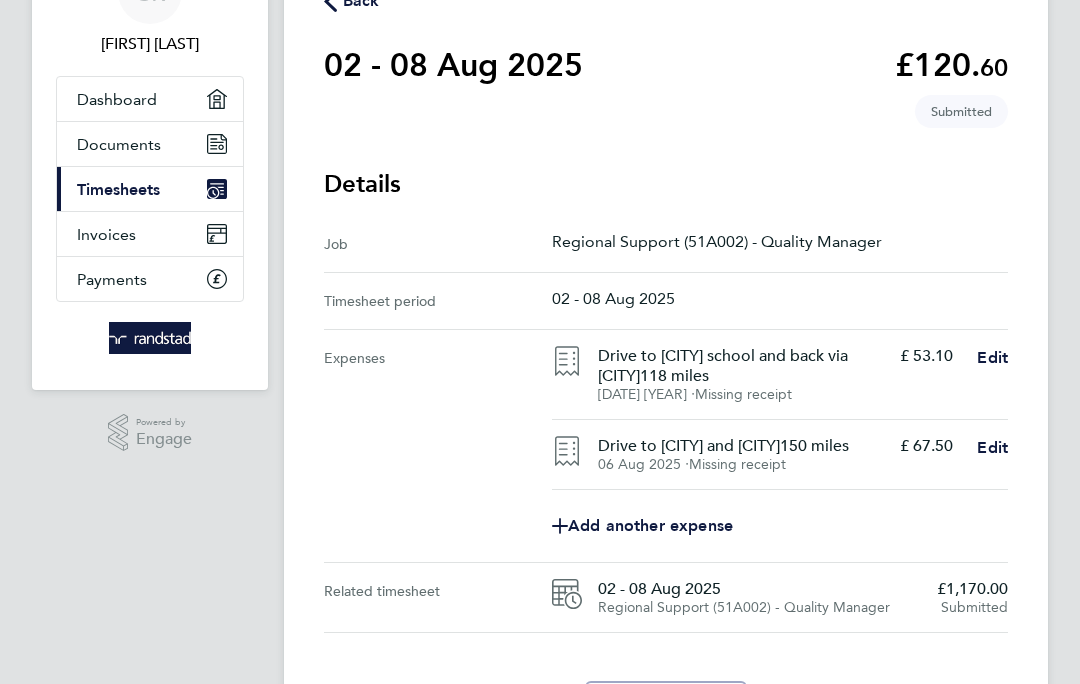 scroll, scrollTop: 0, scrollLeft: 0, axis: both 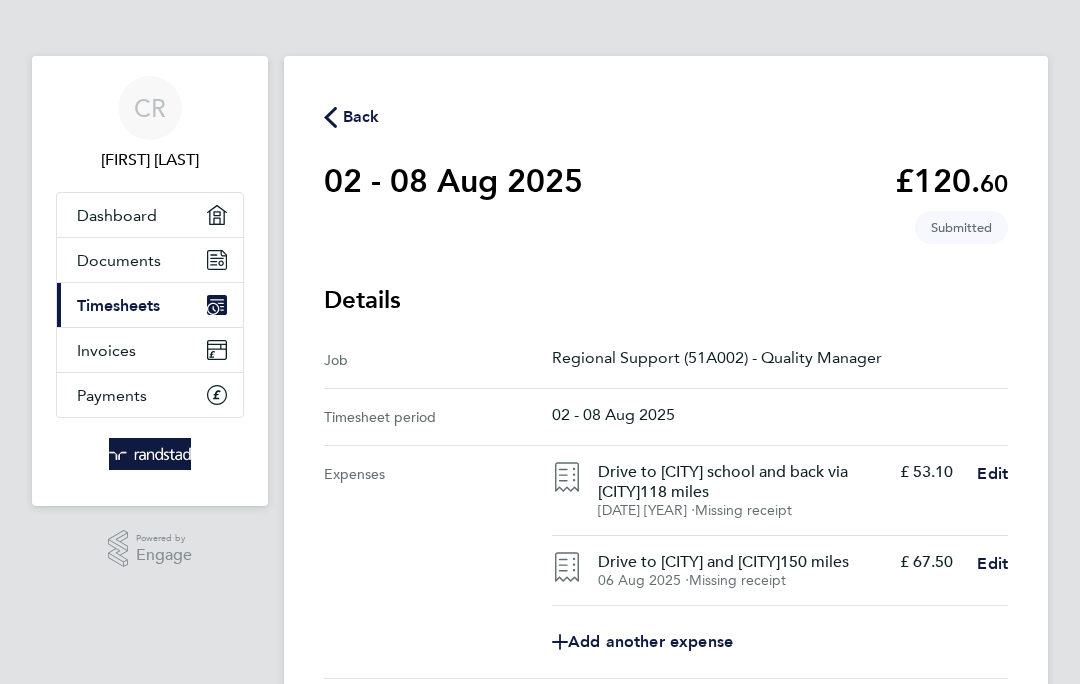 click on "Back" 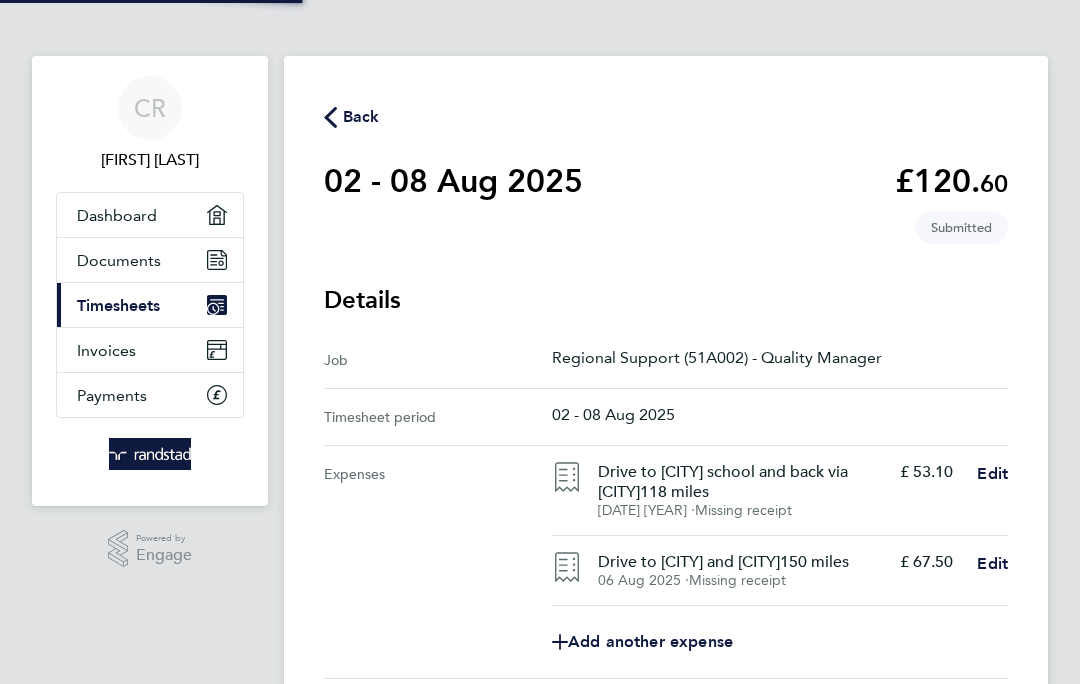 click on "Back 02 - 08 Aug 2025 £120. 60 expense descripion placeholder Submitted Details Job Regional Support (51A002) - Quality Manager Timesheet period 02 - 08 Aug 2025 Expenses Drive to [CITY] and [CITY]150 miles 06 Aug 2025 ⋅ Missing receipt £ 67.50 Edit Add another expense Related timesheet 02 - 08 Aug 2025 Regional Support (51A002) - Quality Manager £1,170.00 Submitted Update Expense" 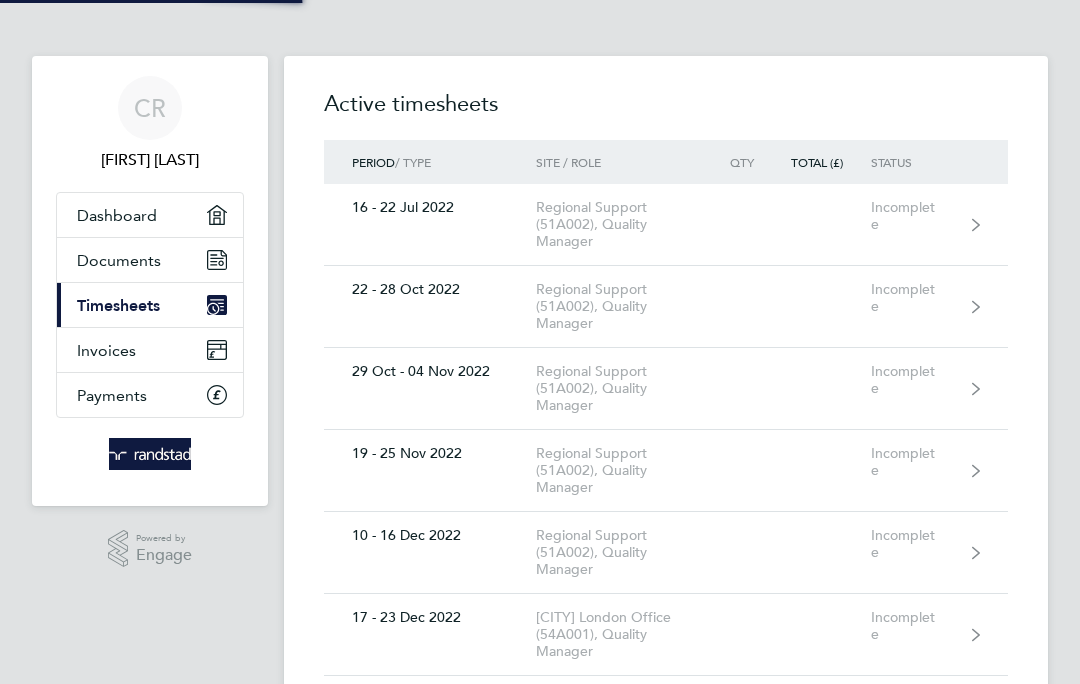click on "Active timesheets" 